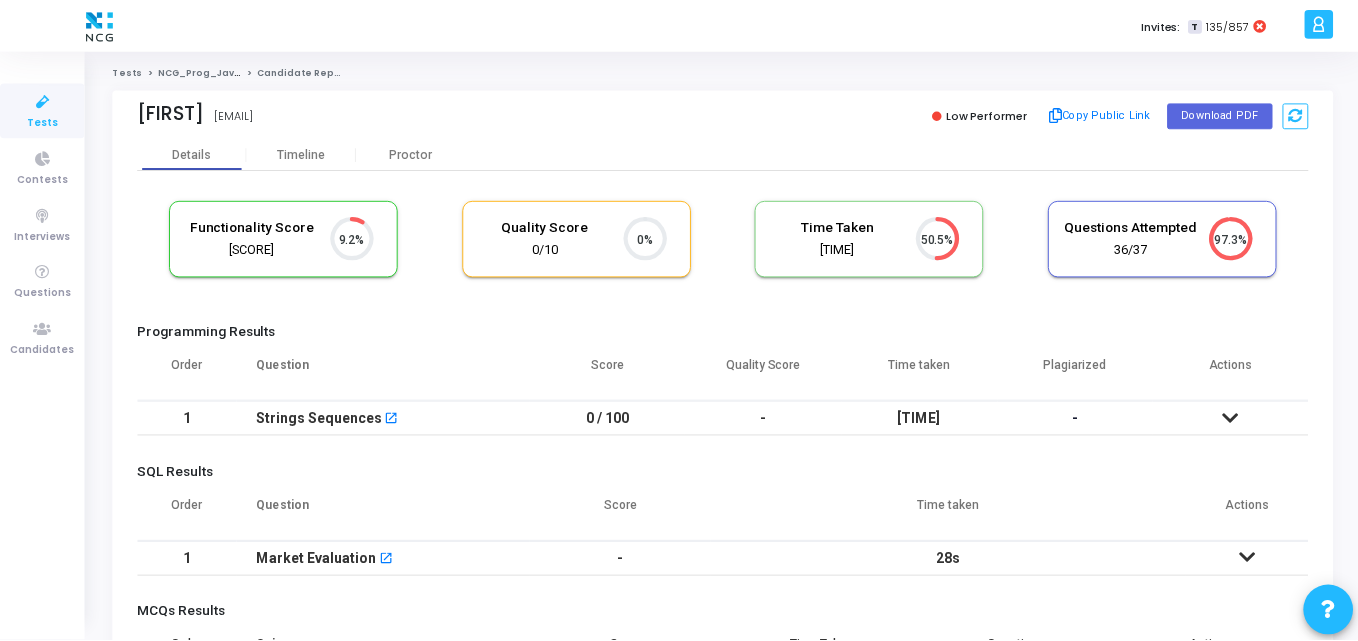 scroll, scrollTop: 0, scrollLeft: 0, axis: both 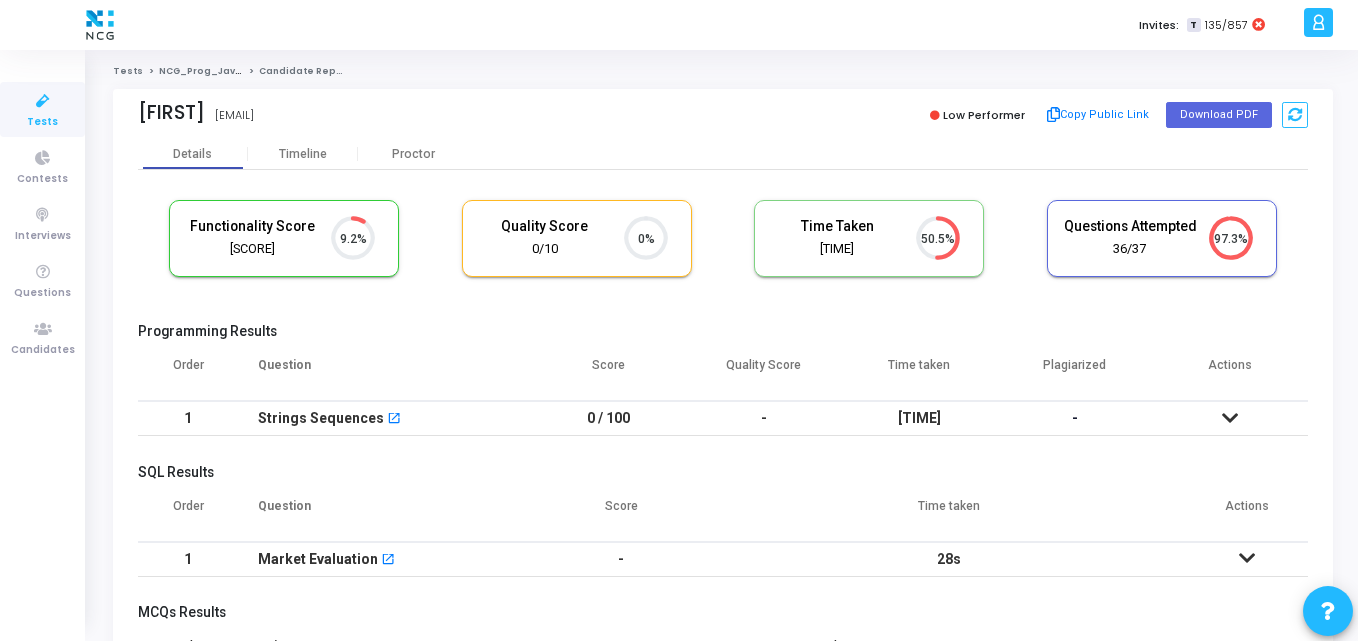 click on "Functionality Score 24/262 9.2% Quality Score  0/10 0% Time Taken calculated once the test is completed Time Taken 40m 23s 50.5% Questions Attempted 36/37 97.3%" at bounding box center (723, 248) 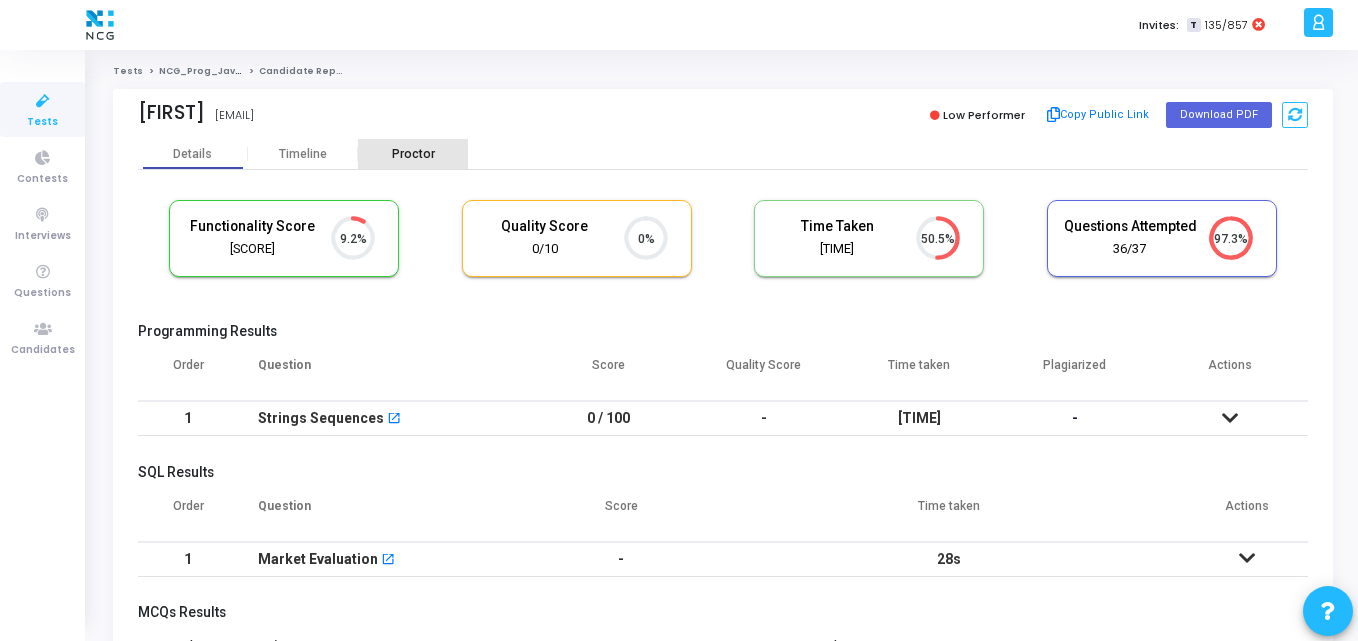 click on "Proctor" at bounding box center (413, 154) 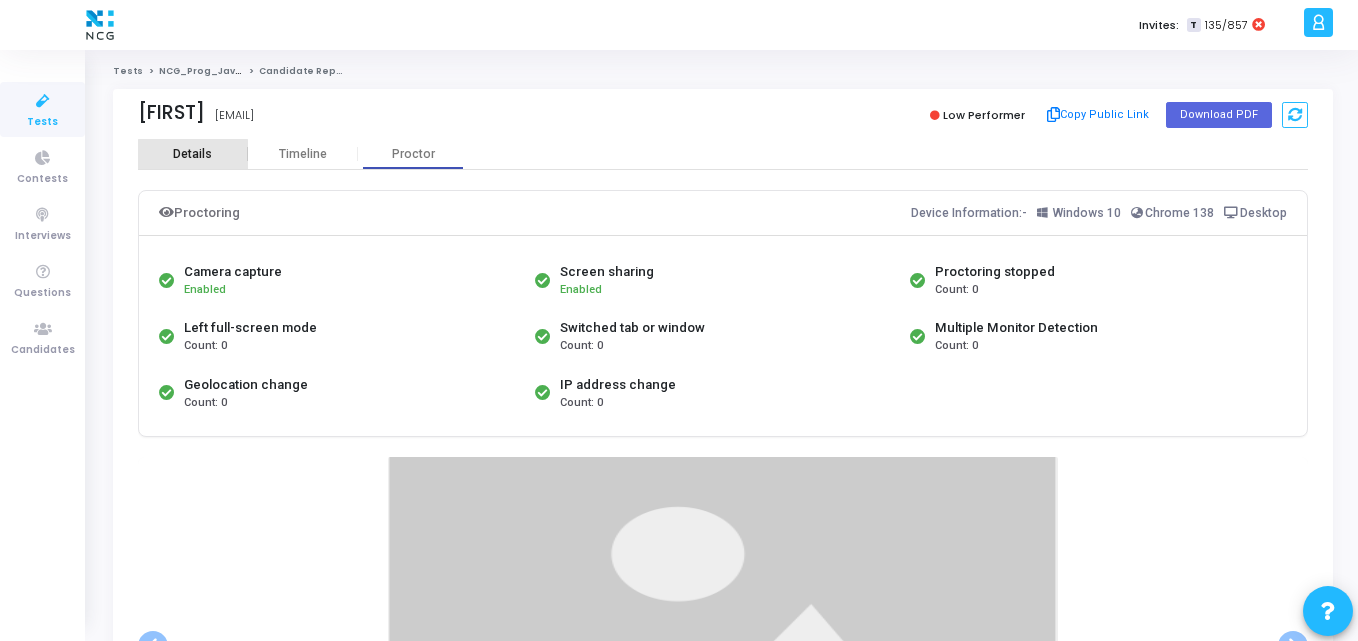 click on "Details" at bounding box center [192, 154] 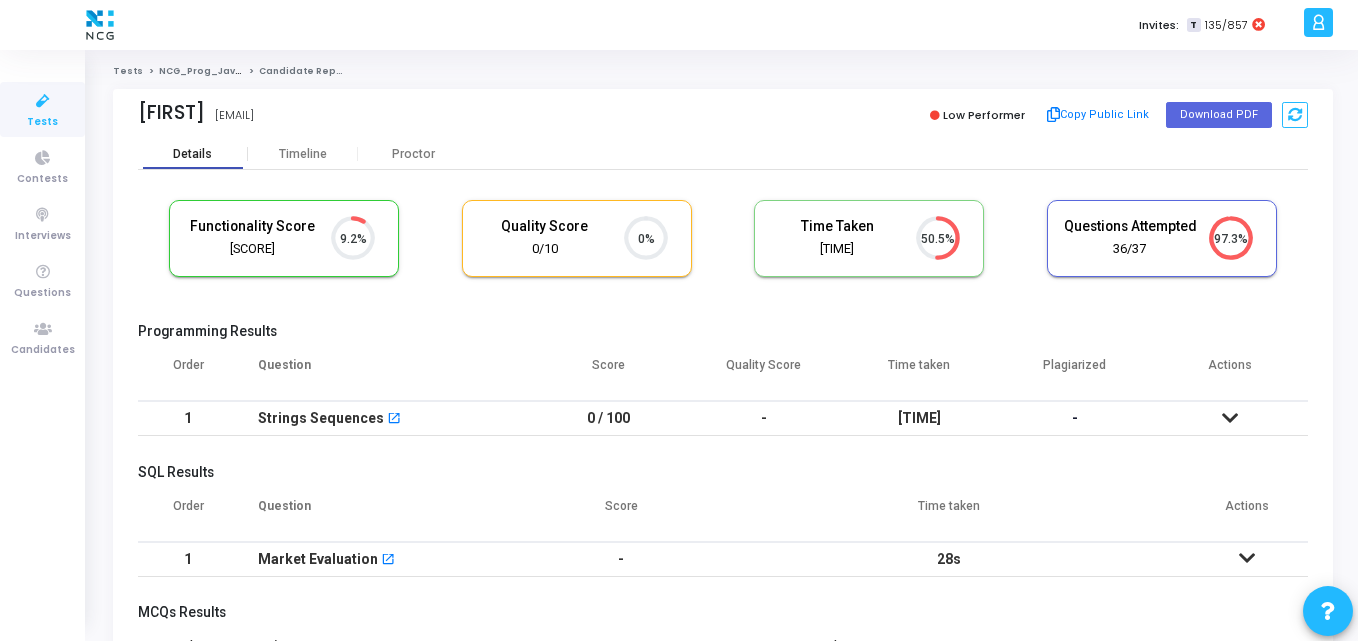 scroll, scrollTop: 9, scrollLeft: 9, axis: both 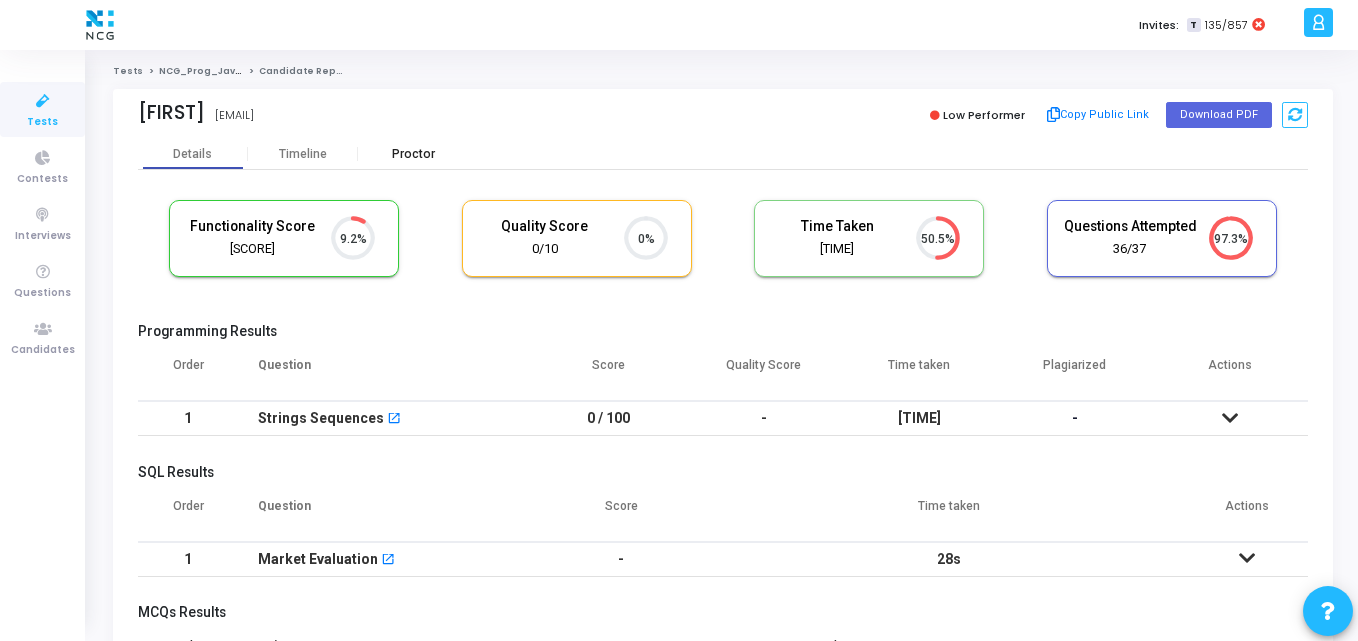 click on "Proctor" at bounding box center [413, 154] 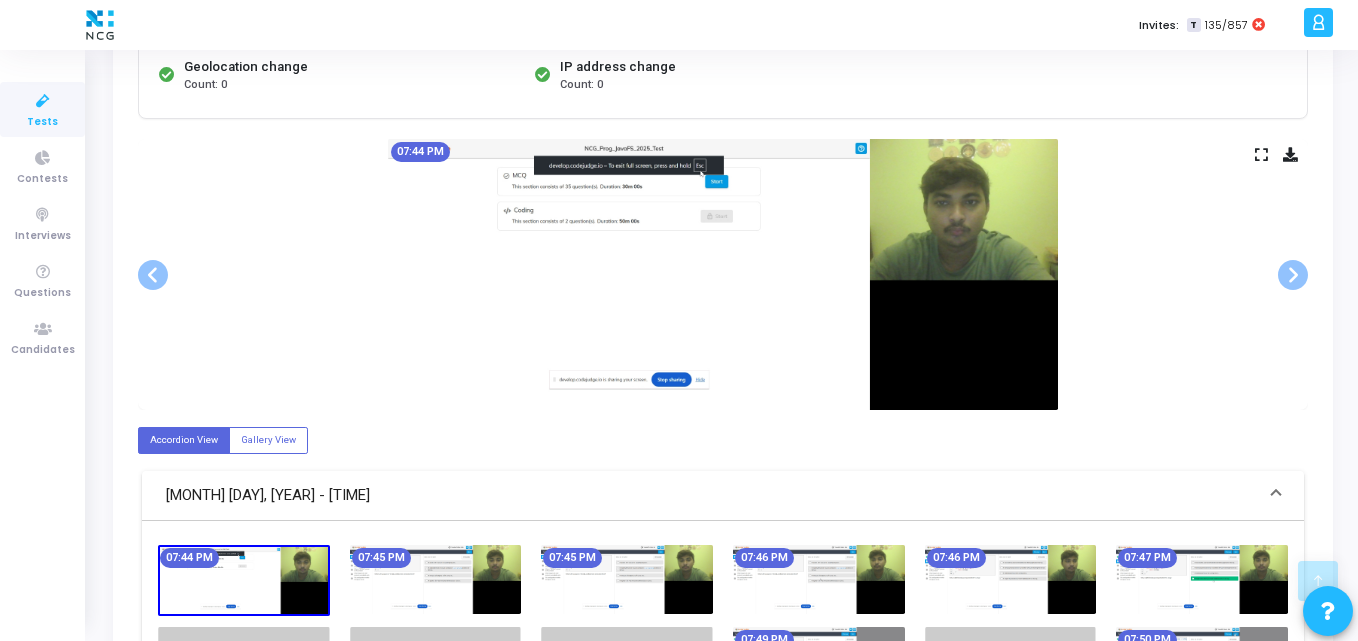 scroll, scrollTop: 321, scrollLeft: 0, axis: vertical 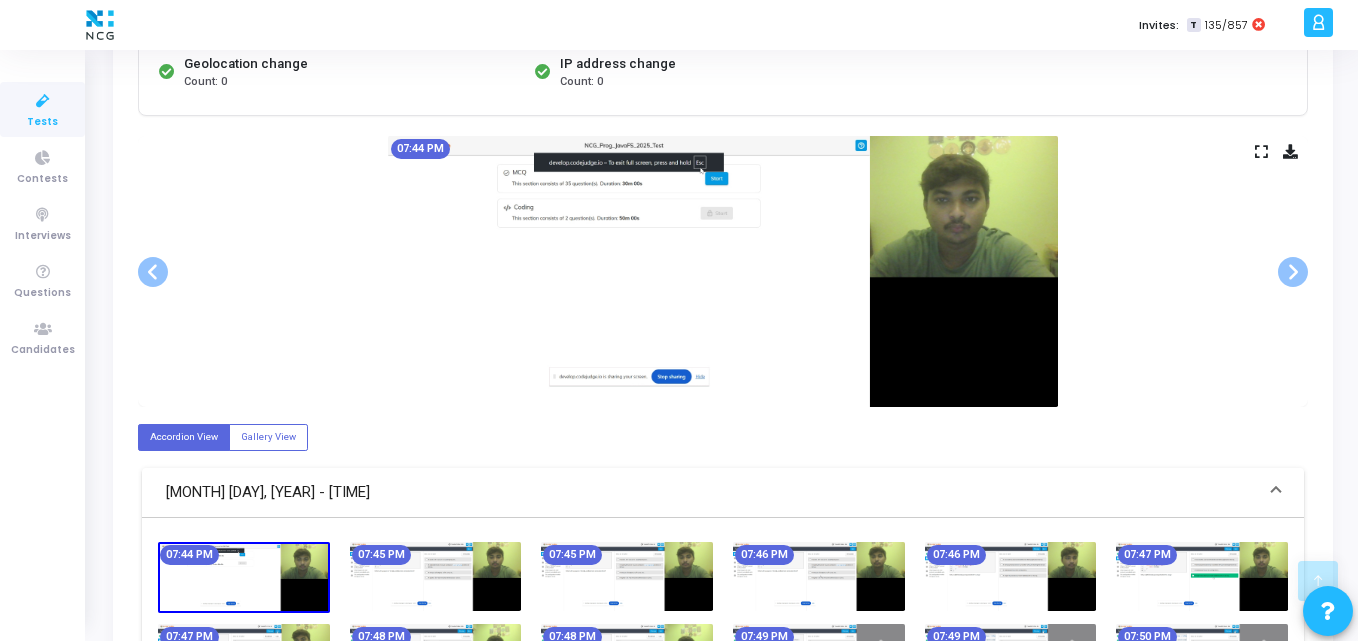 click on "07:44 PM" at bounding box center [723, 271] 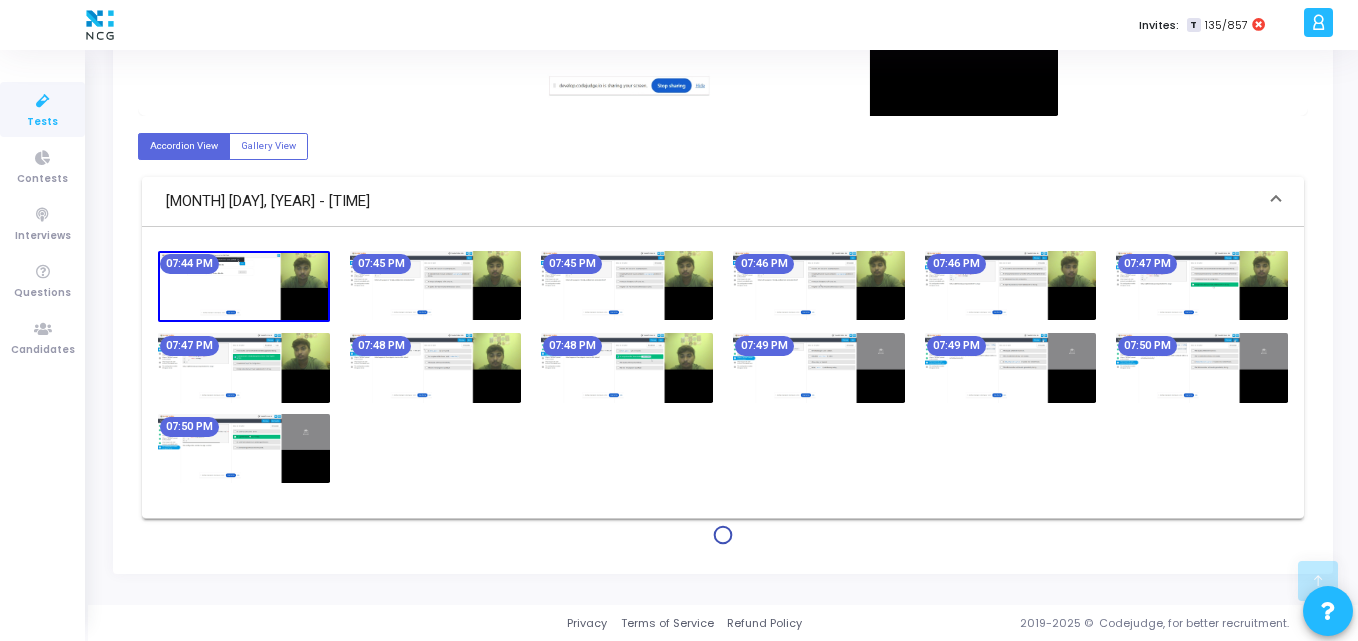 scroll, scrollTop: 0, scrollLeft: 0, axis: both 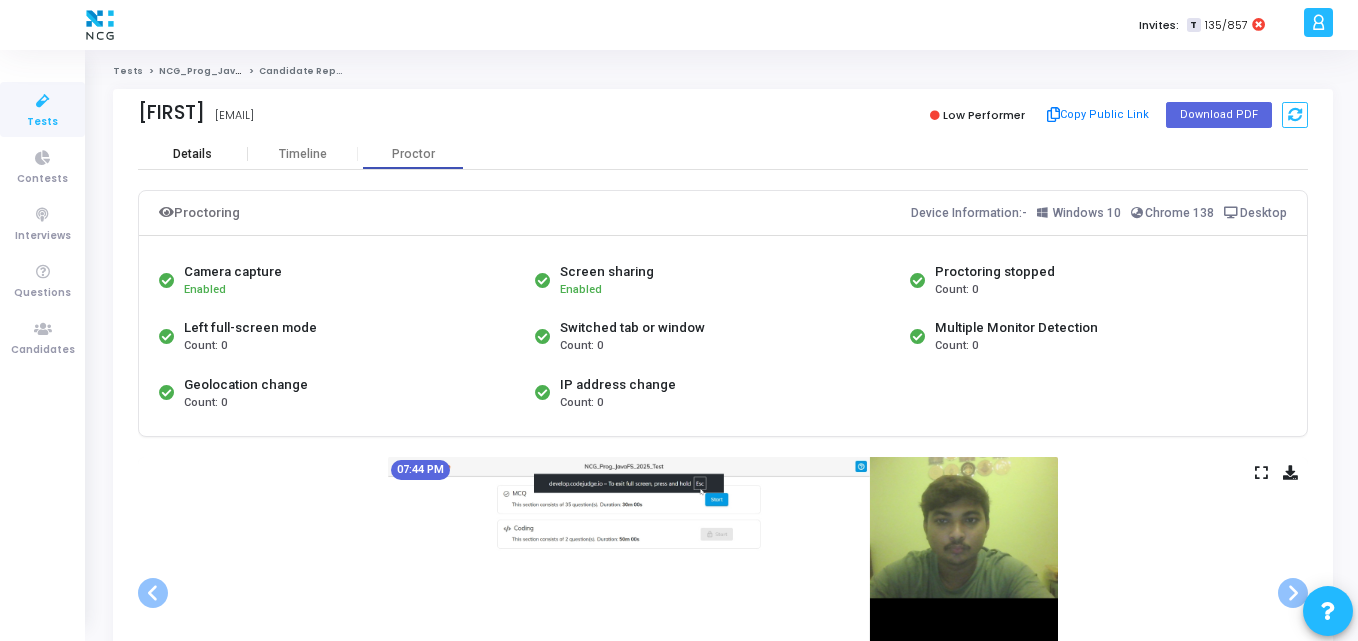 click on "Details" at bounding box center (192, 154) 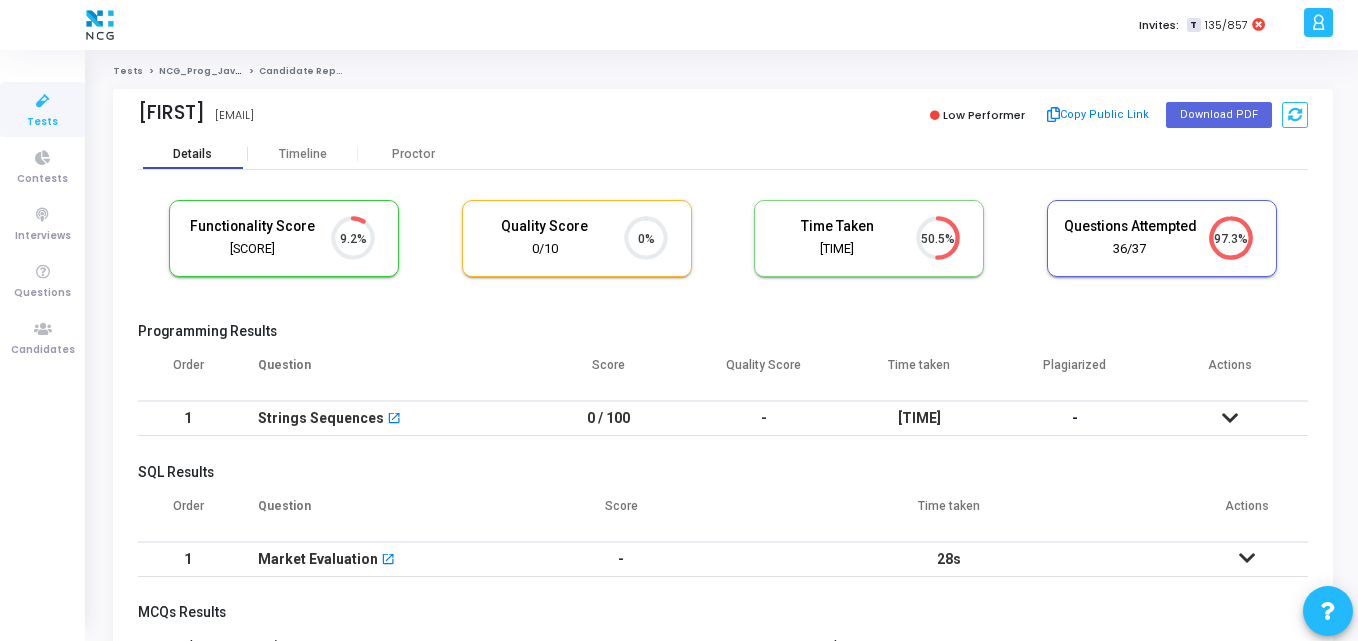 scroll, scrollTop: 9, scrollLeft: 9, axis: both 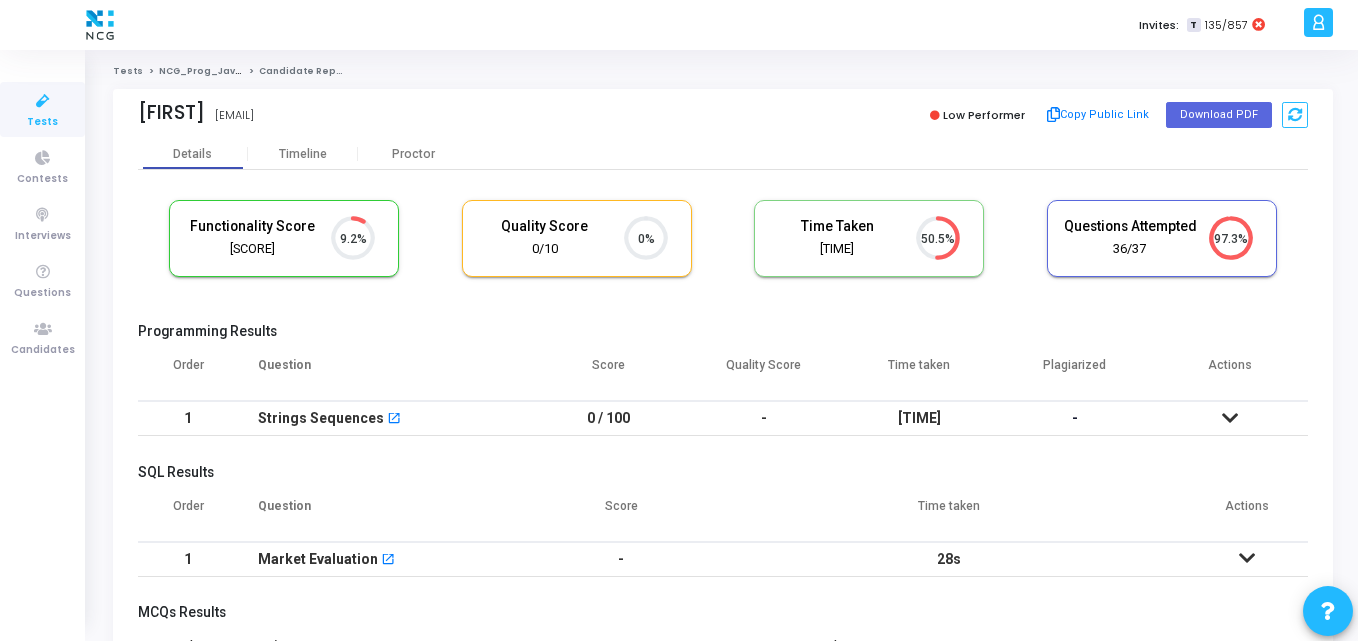 click on "Functionality Score 24/262 9.2% Quality Score  0/10 0% Time Taken calculated once the test is completed Time Taken 40m 23s 50.5% Questions Attempted 36/37 97.3%" at bounding box center [723, 248] 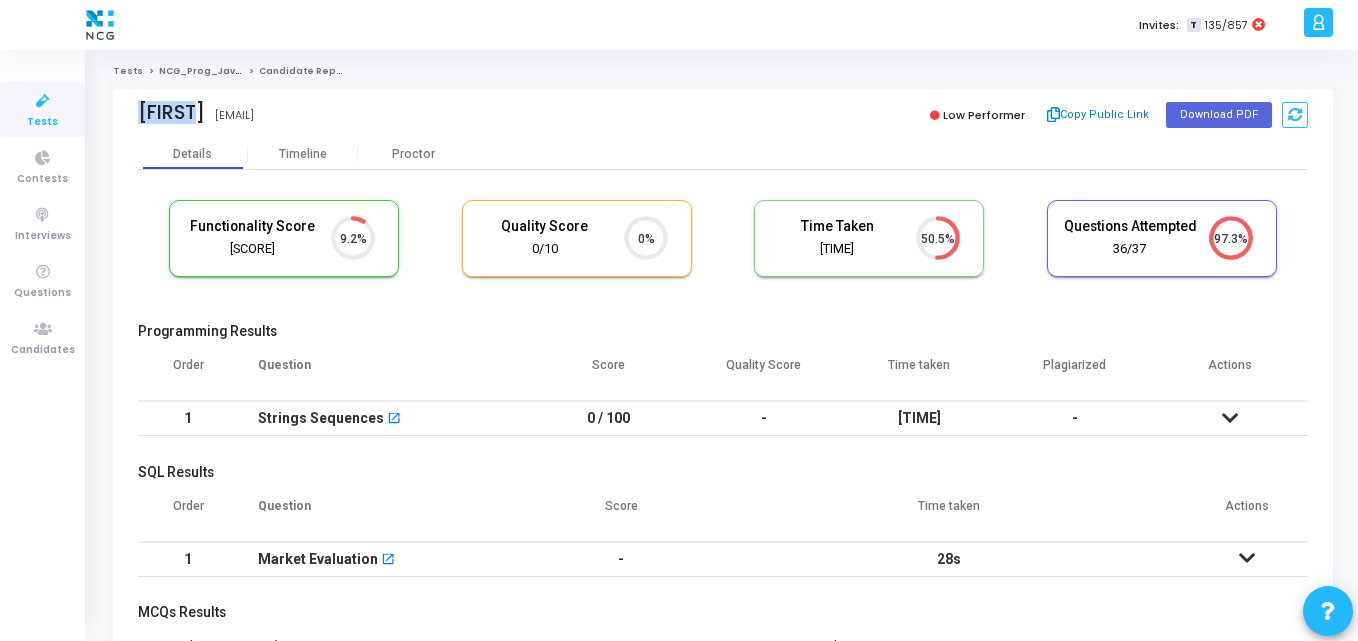 drag, startPoint x: 341, startPoint y: 65, endPoint x: 246, endPoint y: 72, distance: 95.257545 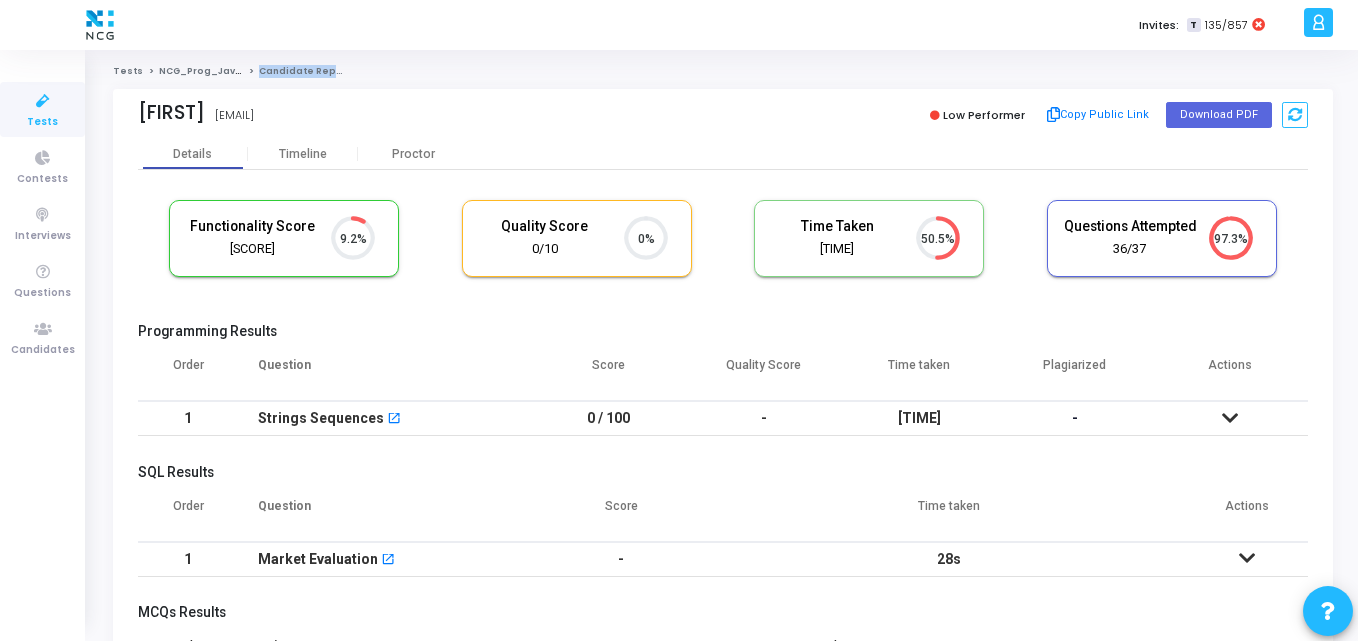 click on "Candidate Report" 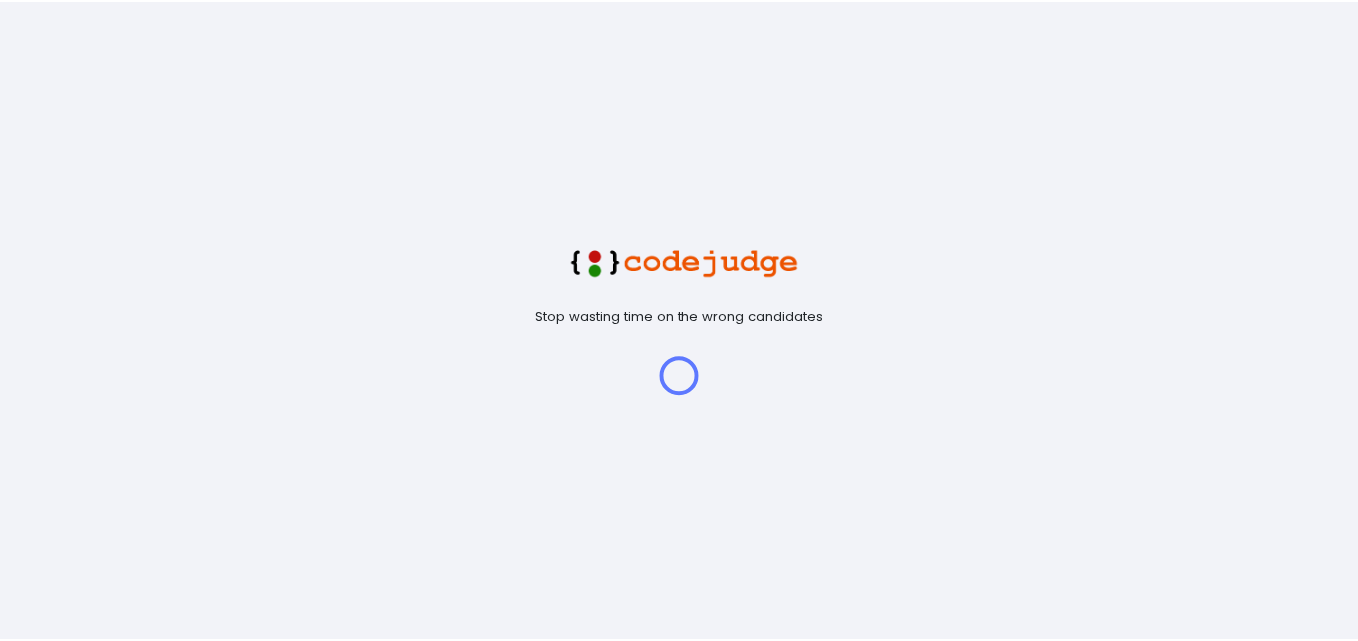 scroll, scrollTop: 0, scrollLeft: 0, axis: both 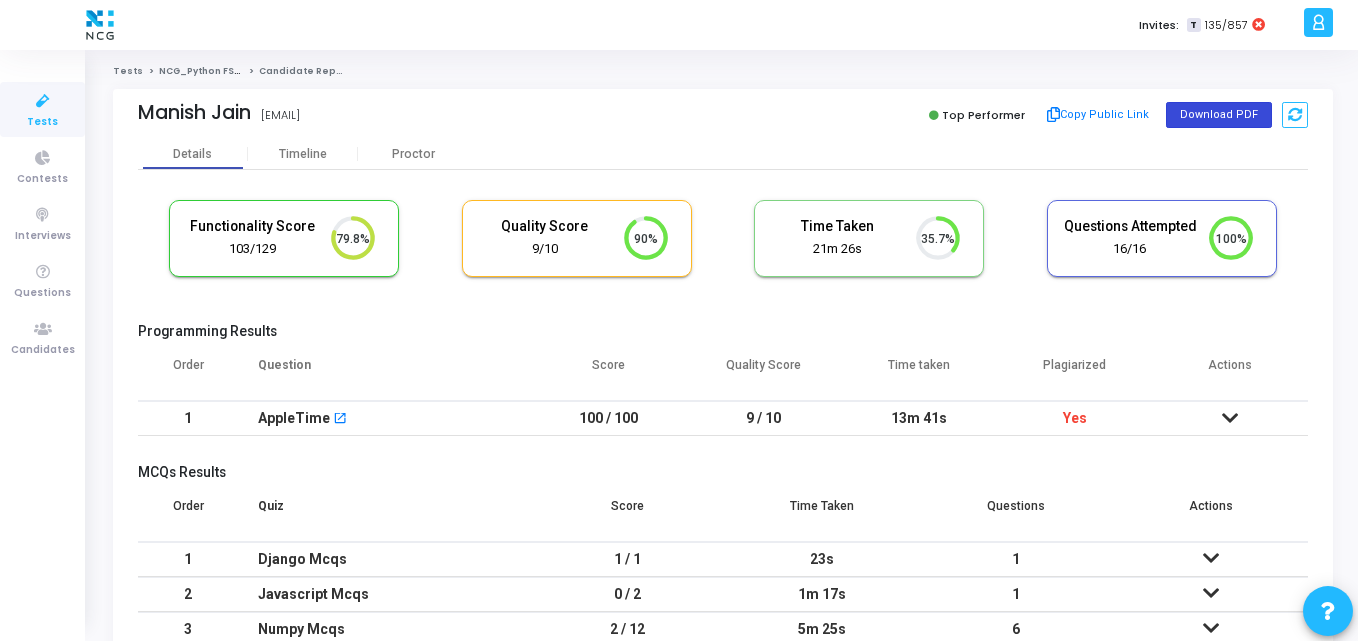 click on "Download PDF" 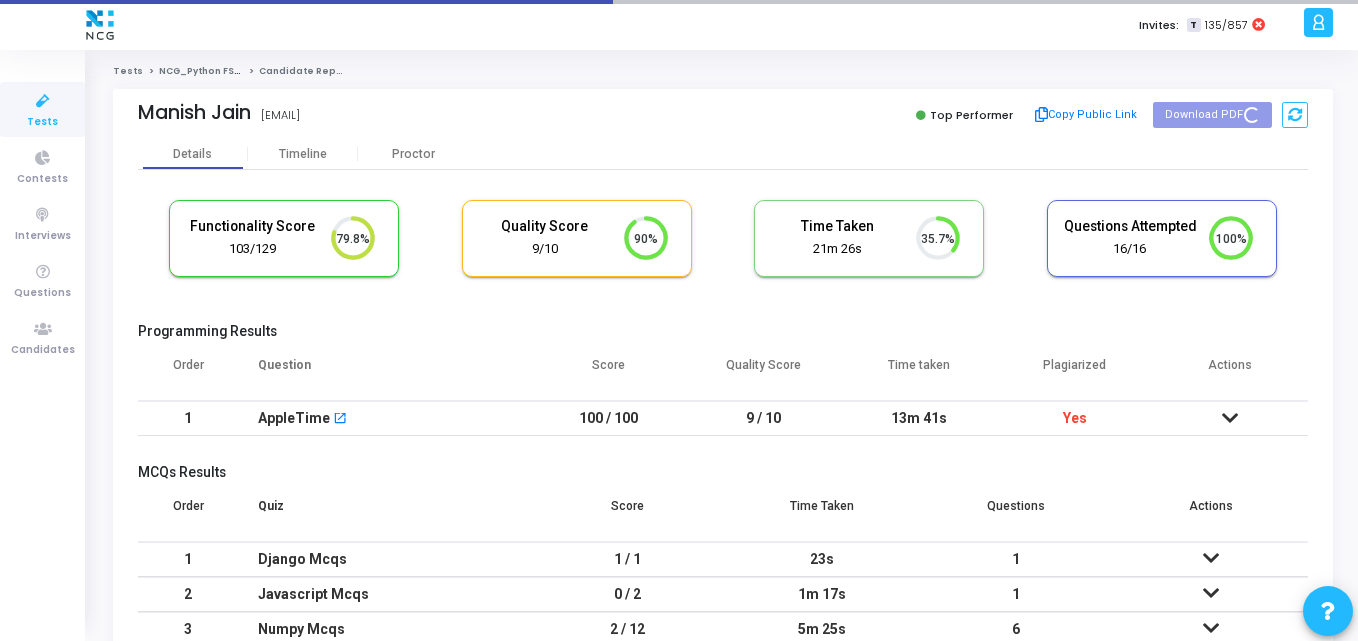 drag, startPoint x: 259, startPoint y: 120, endPoint x: 137, endPoint y: 116, distance: 122.06556 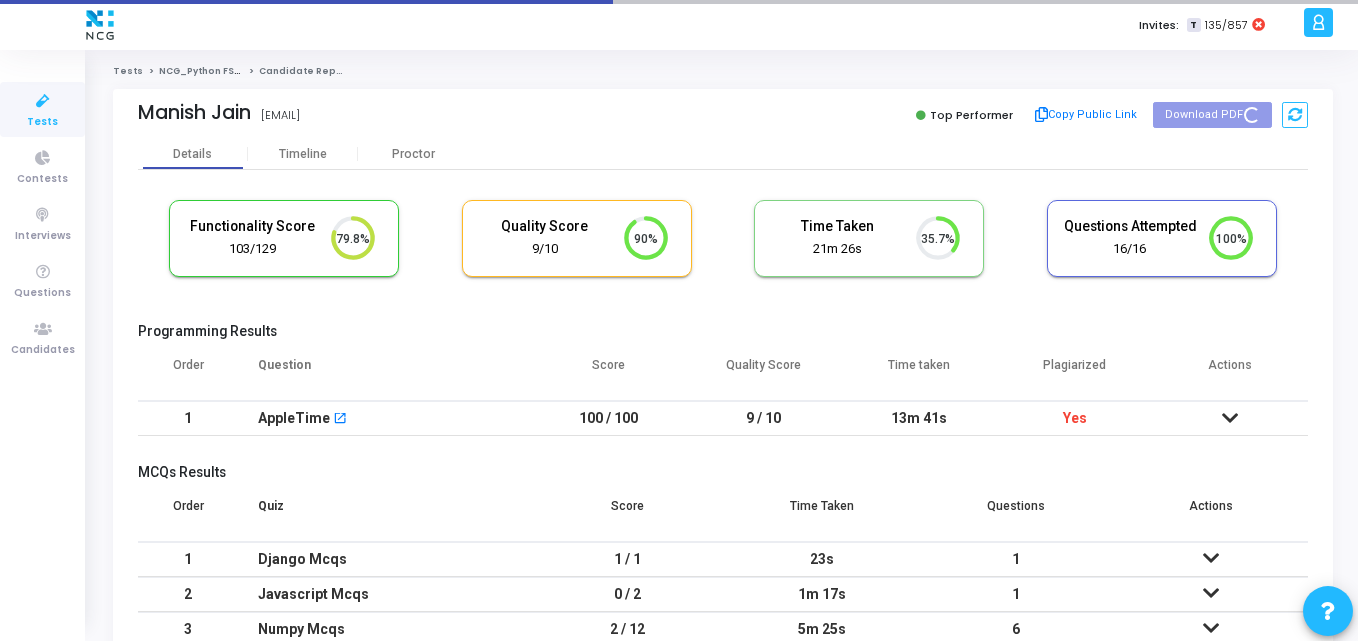click on "Manish Jain  Manish Jain  manish1m97@gmail.com   Top Performer   Copy Public Link   Download PDF" 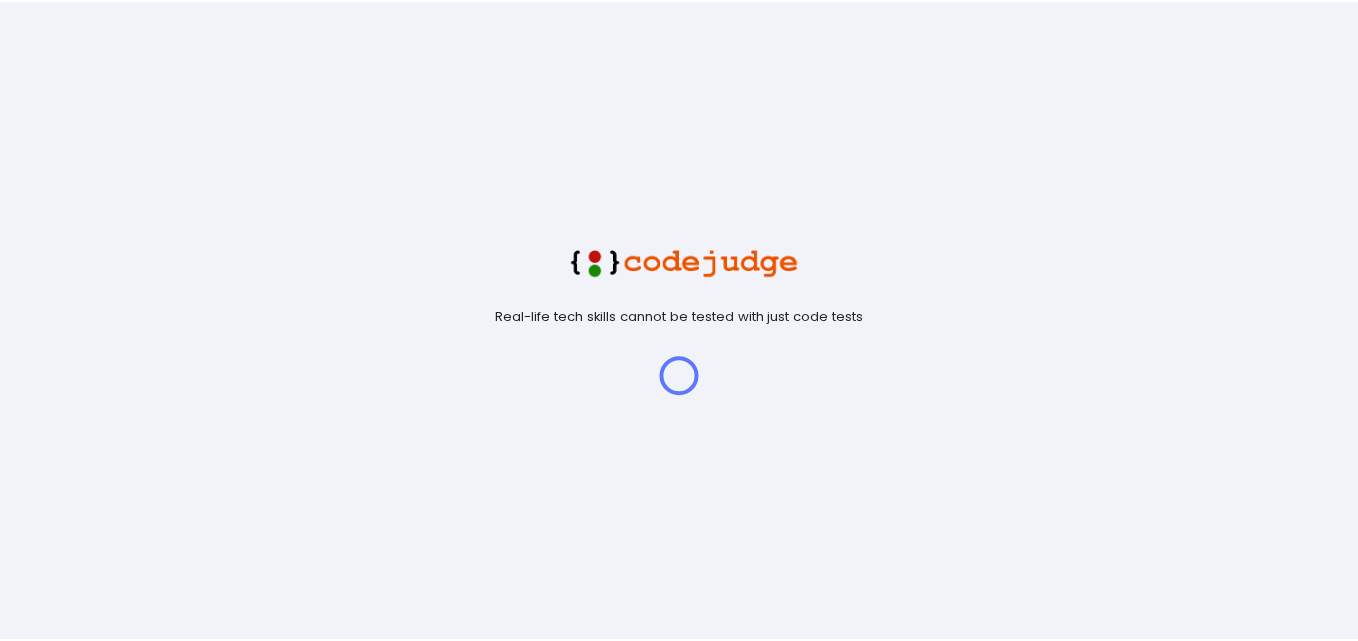scroll, scrollTop: 0, scrollLeft: 0, axis: both 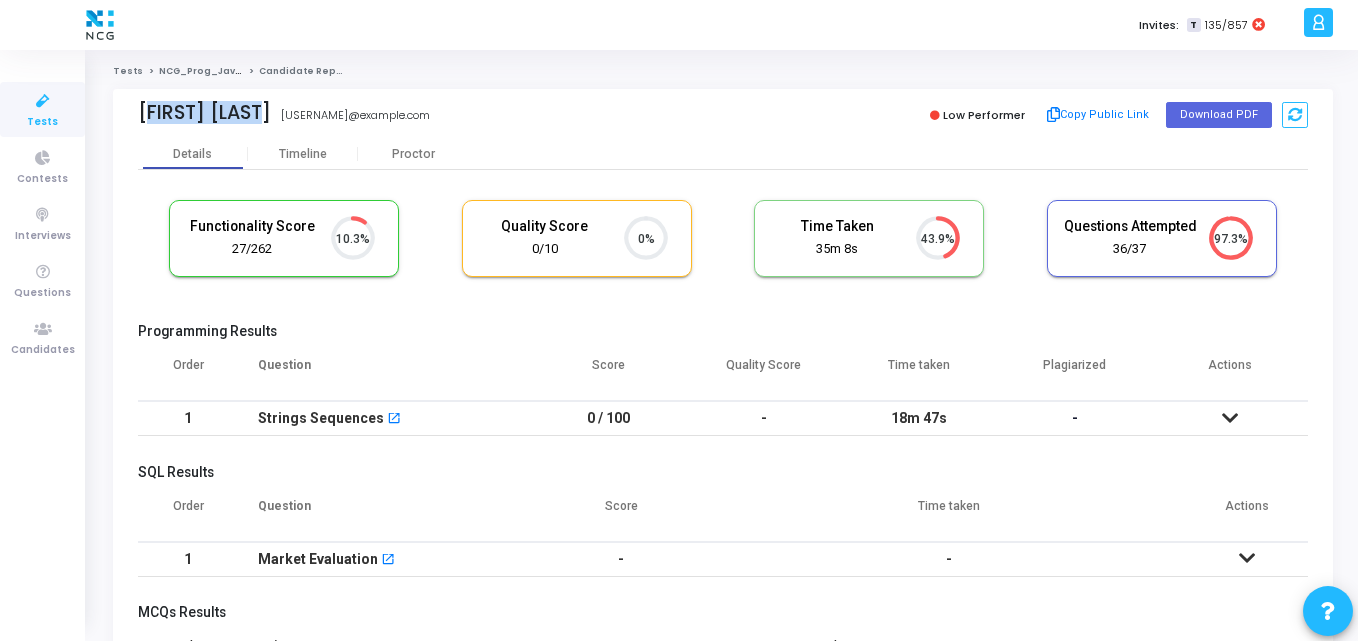 drag, startPoint x: 273, startPoint y: 115, endPoint x: 128, endPoint y: 118, distance: 145.03104 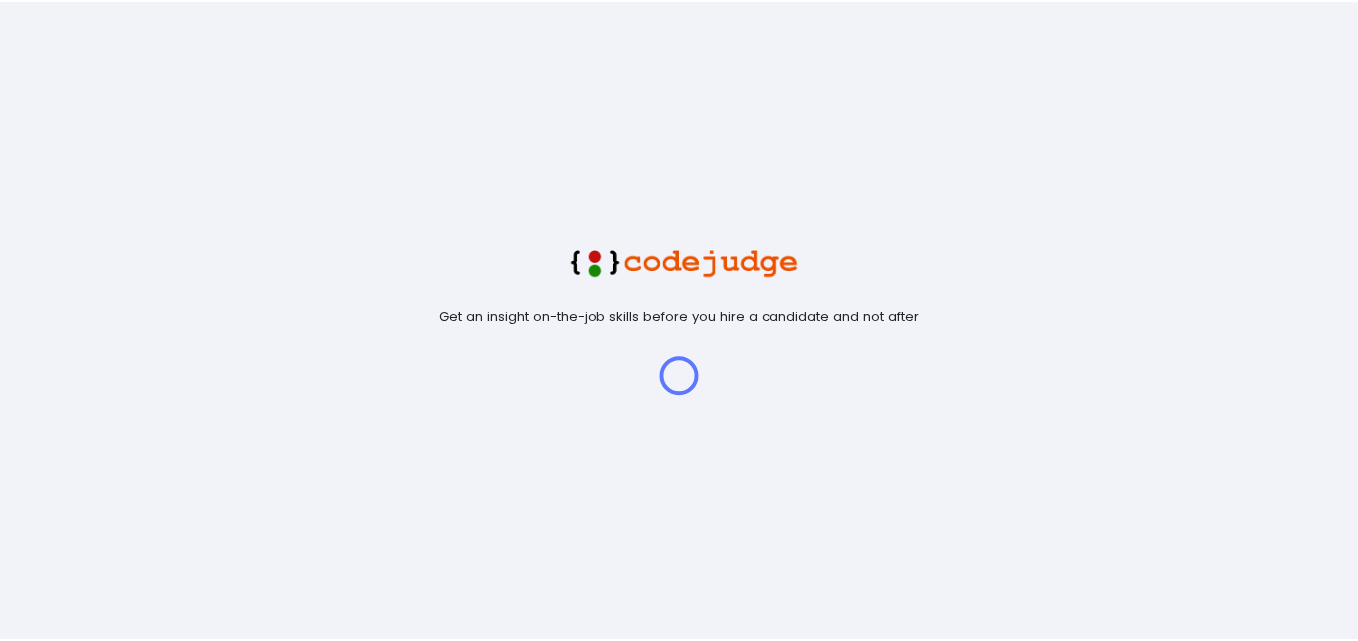 scroll, scrollTop: 0, scrollLeft: 0, axis: both 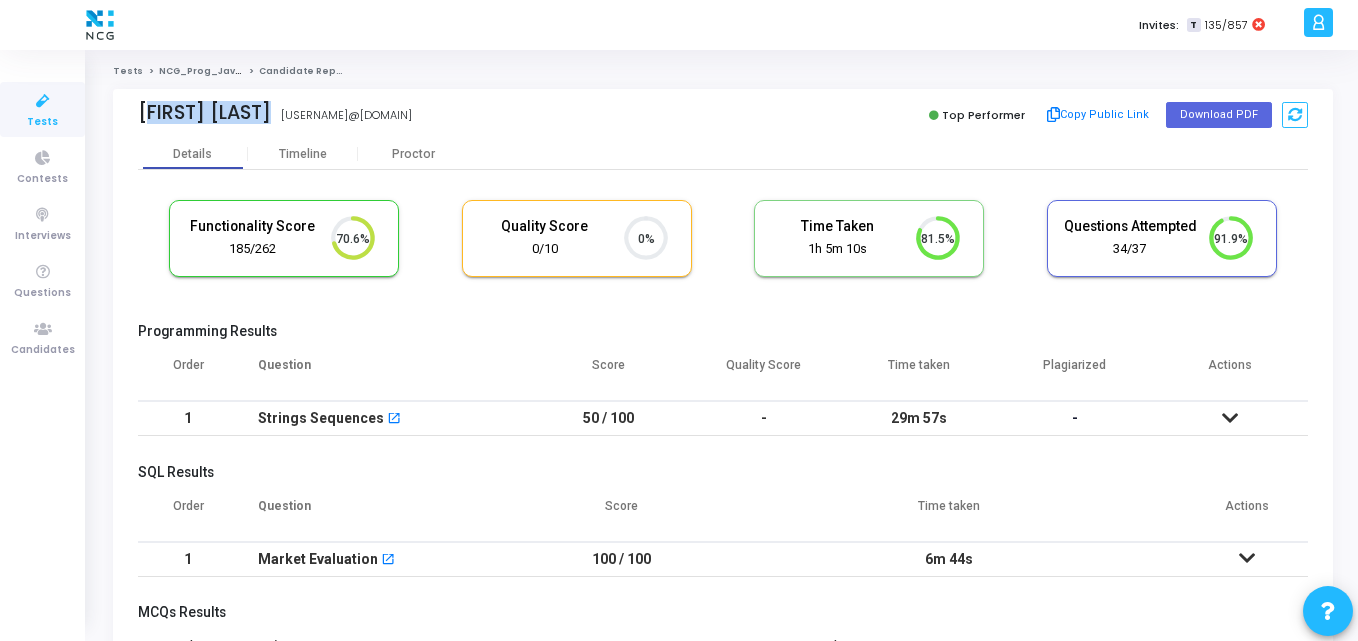 drag, startPoint x: 288, startPoint y: 115, endPoint x: 124, endPoint y: 131, distance: 164.77864 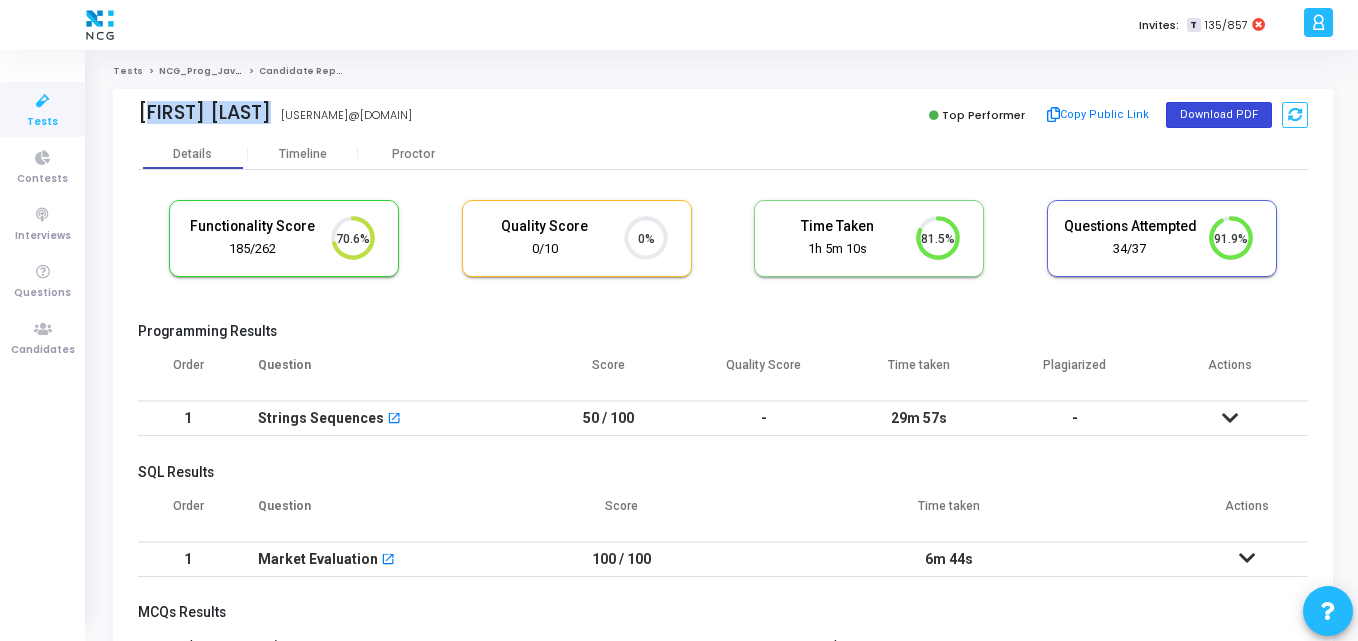 click on "Download PDF" 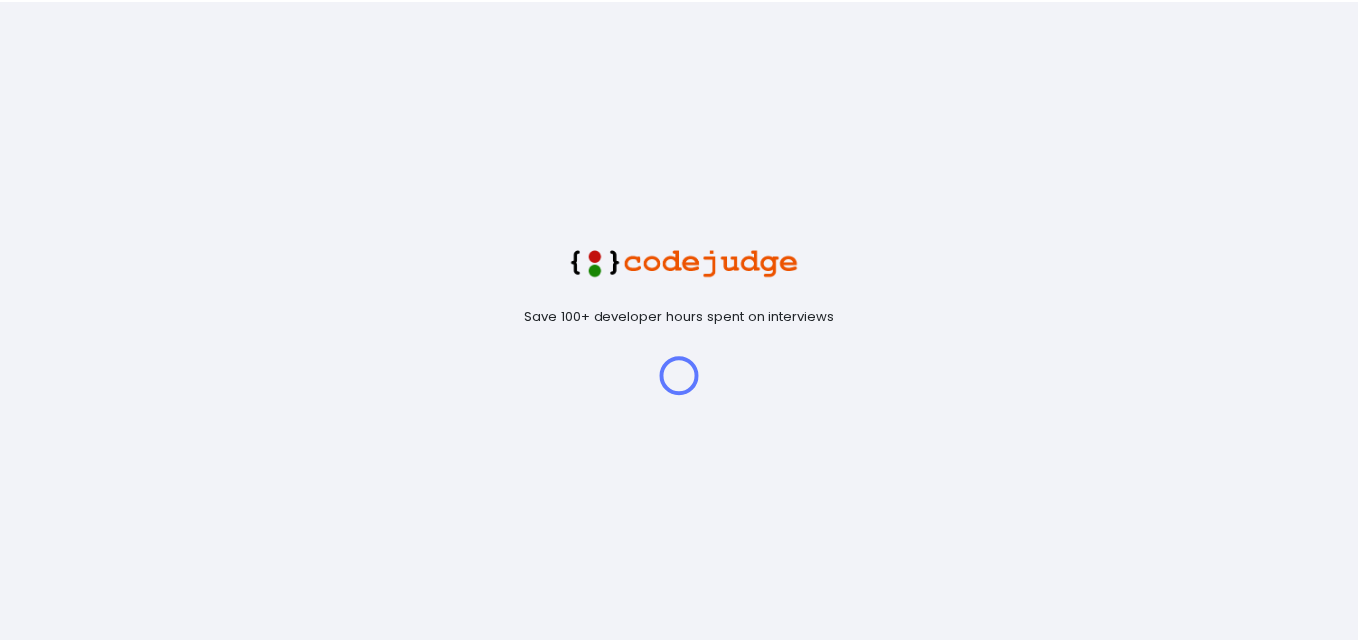 scroll, scrollTop: 0, scrollLeft: 0, axis: both 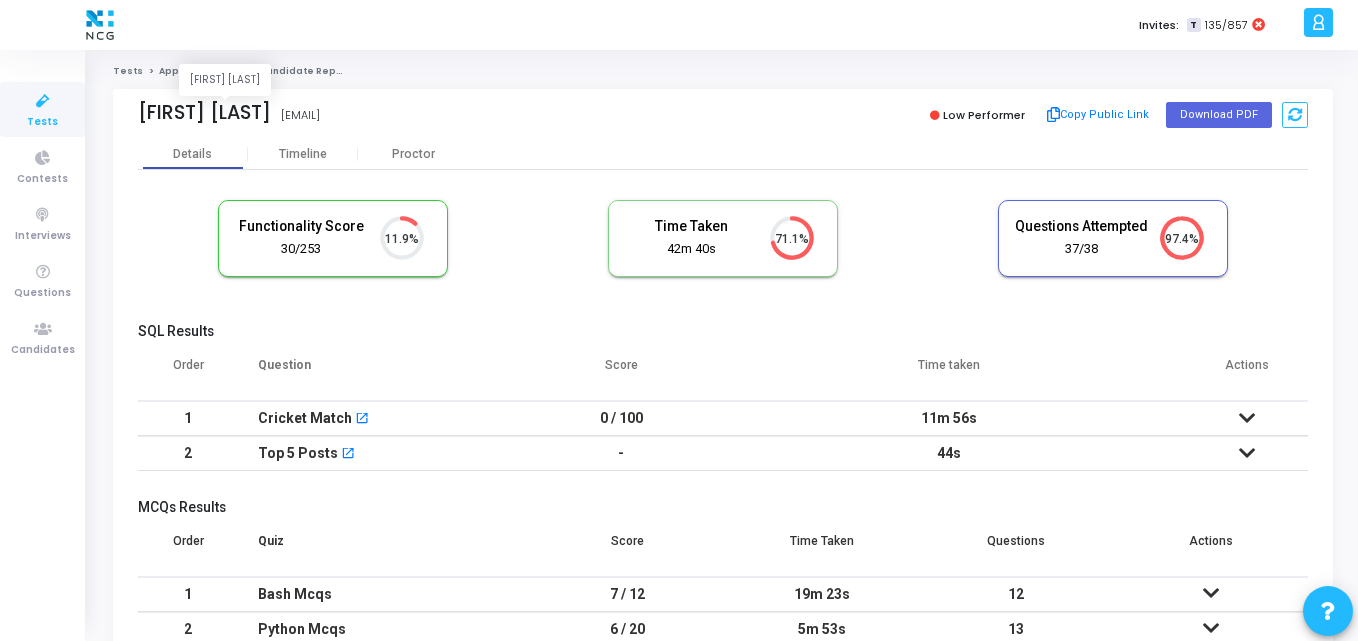 drag, startPoint x: 346, startPoint y: 116, endPoint x: 142, endPoint y: 113, distance: 204.02206 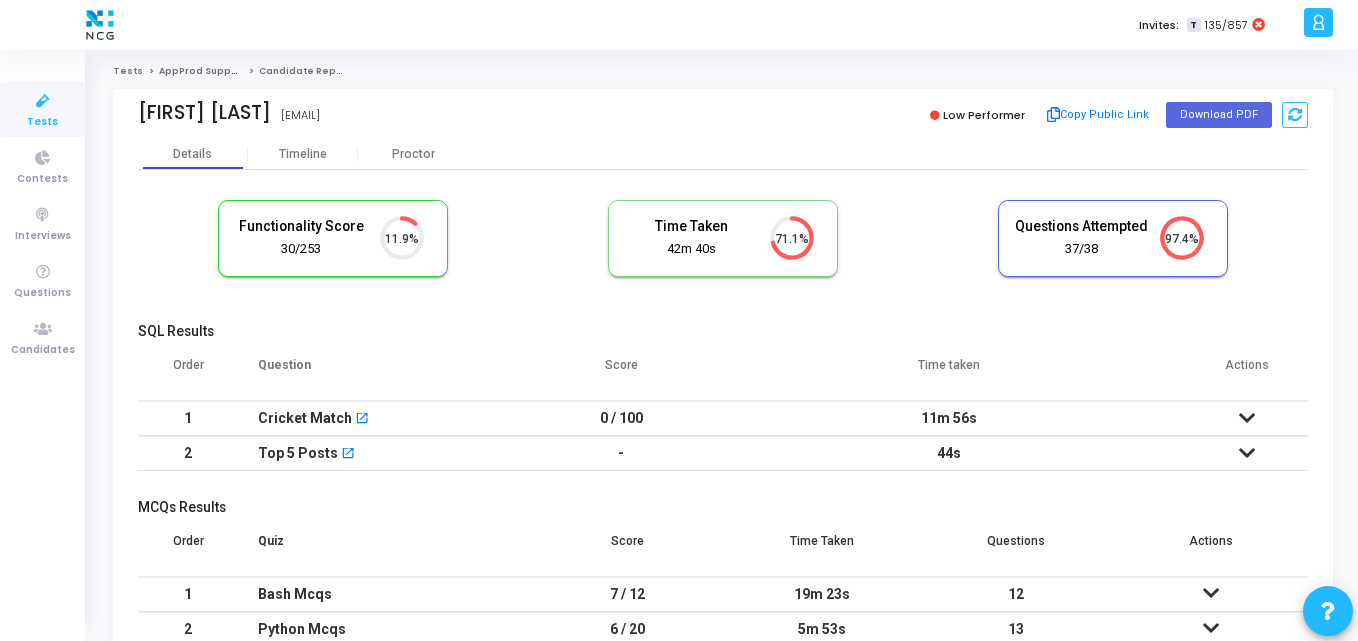 click on "Sachidanand Pandey" 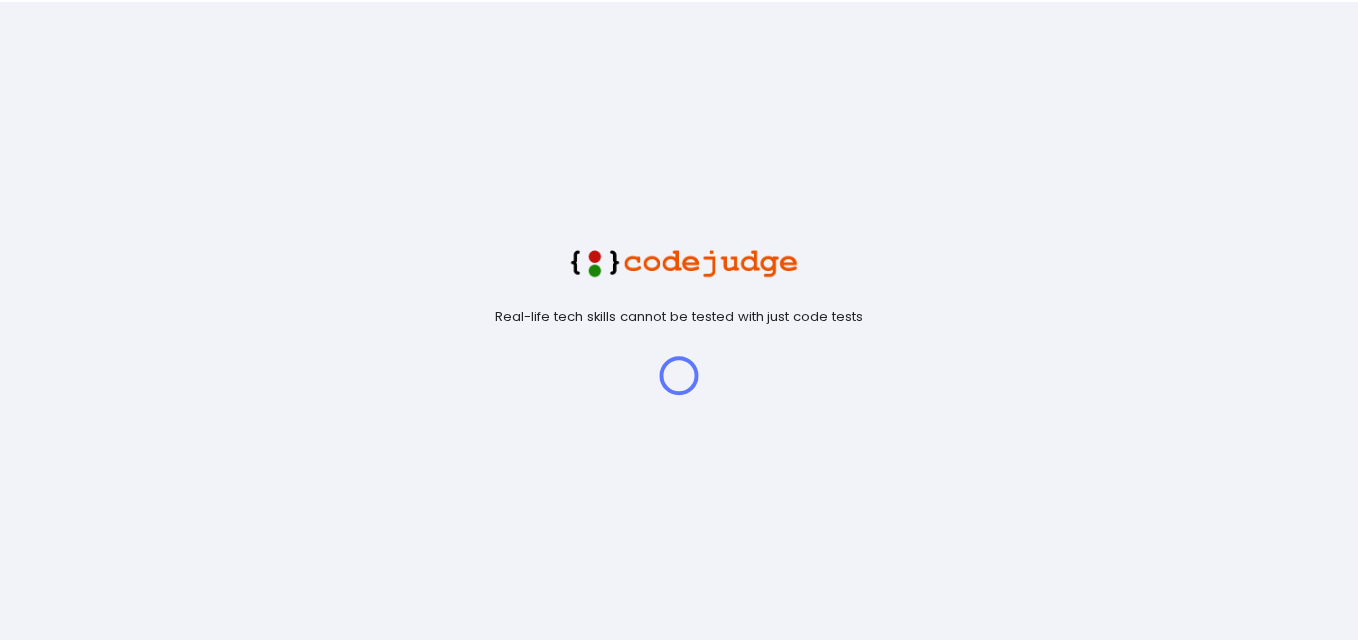 scroll, scrollTop: 0, scrollLeft: 0, axis: both 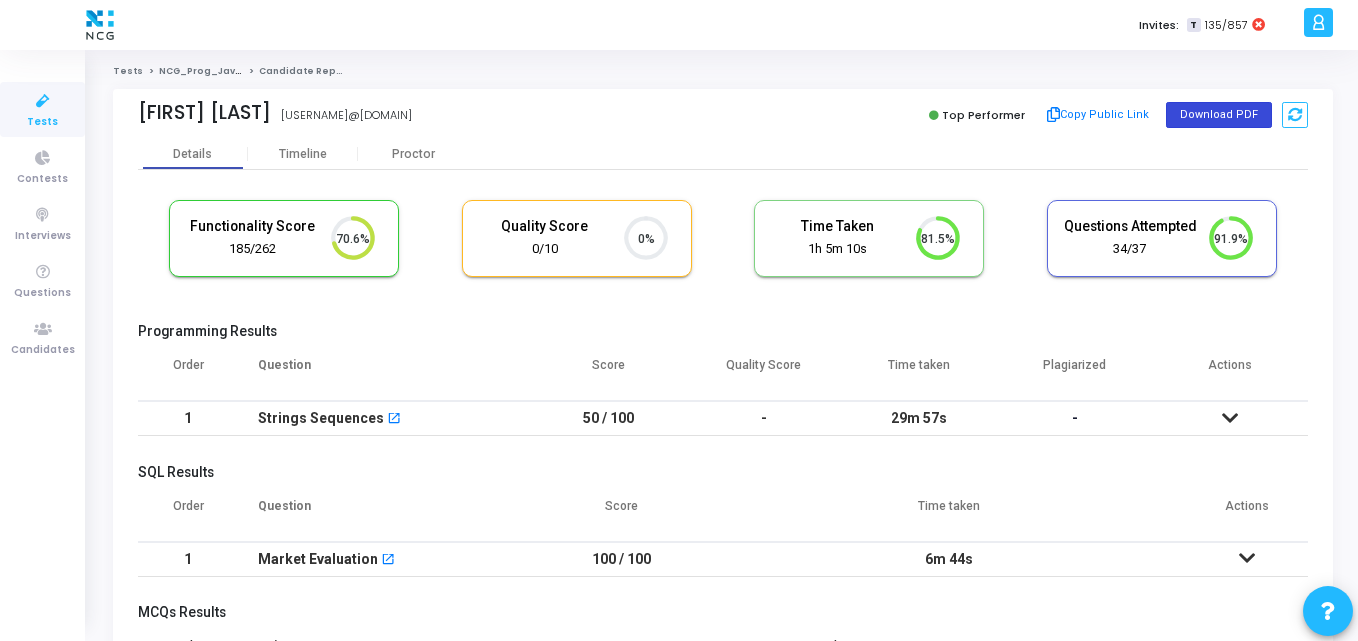 click on "Download PDF" 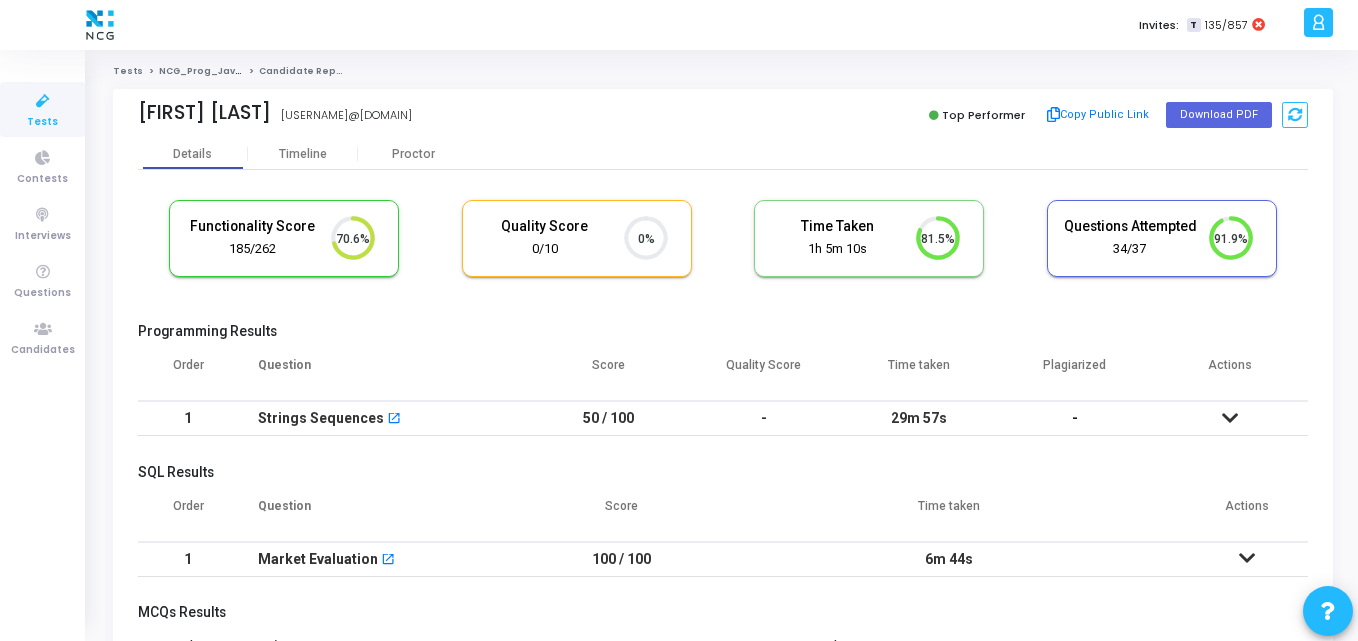 click on "Programming Results" at bounding box center (723, 331) 